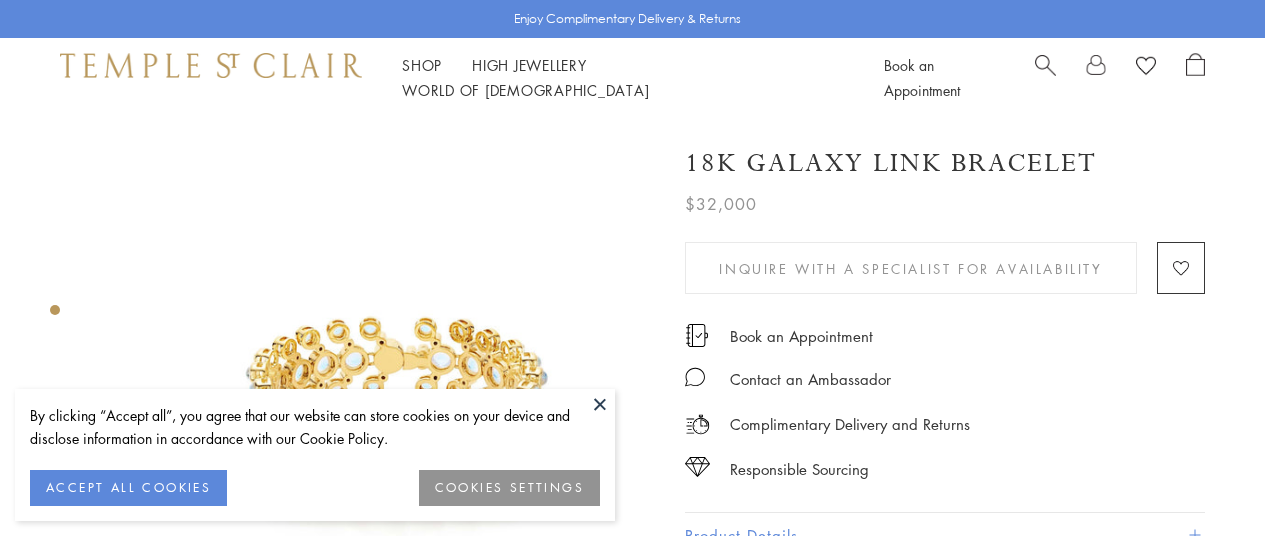 scroll, scrollTop: 0, scrollLeft: 0, axis: both 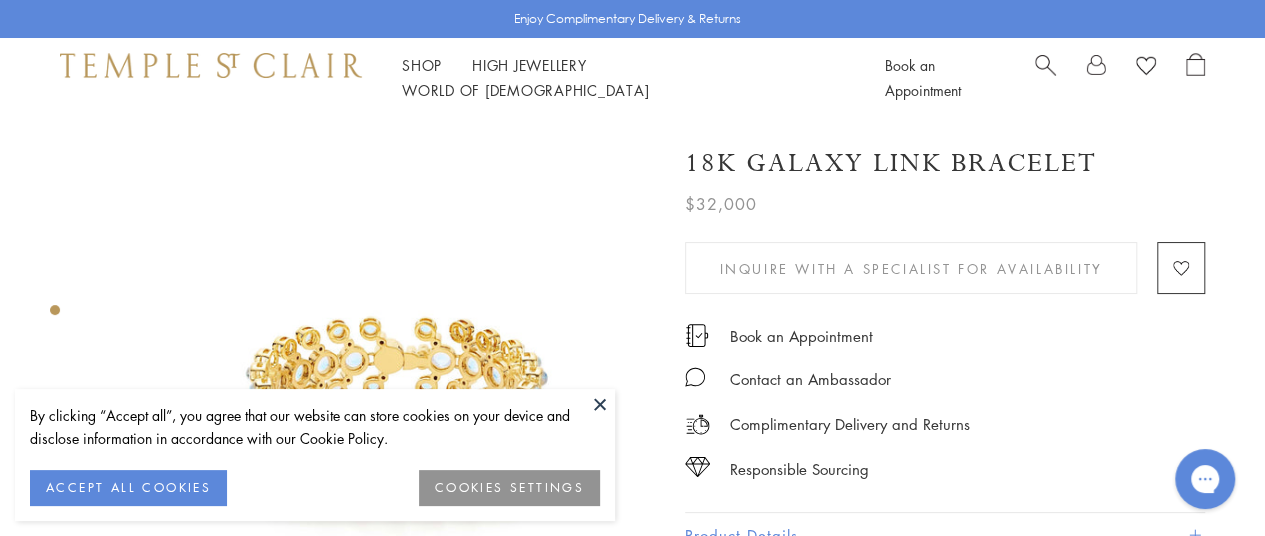 click at bounding box center (600, 404) 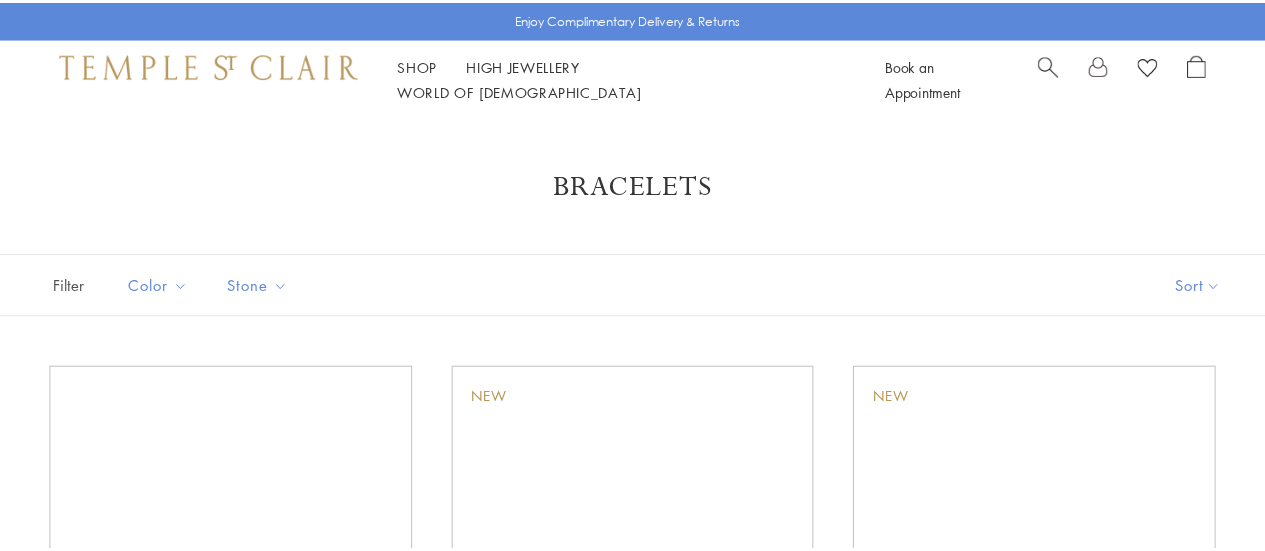scroll, scrollTop: 0, scrollLeft: 0, axis: both 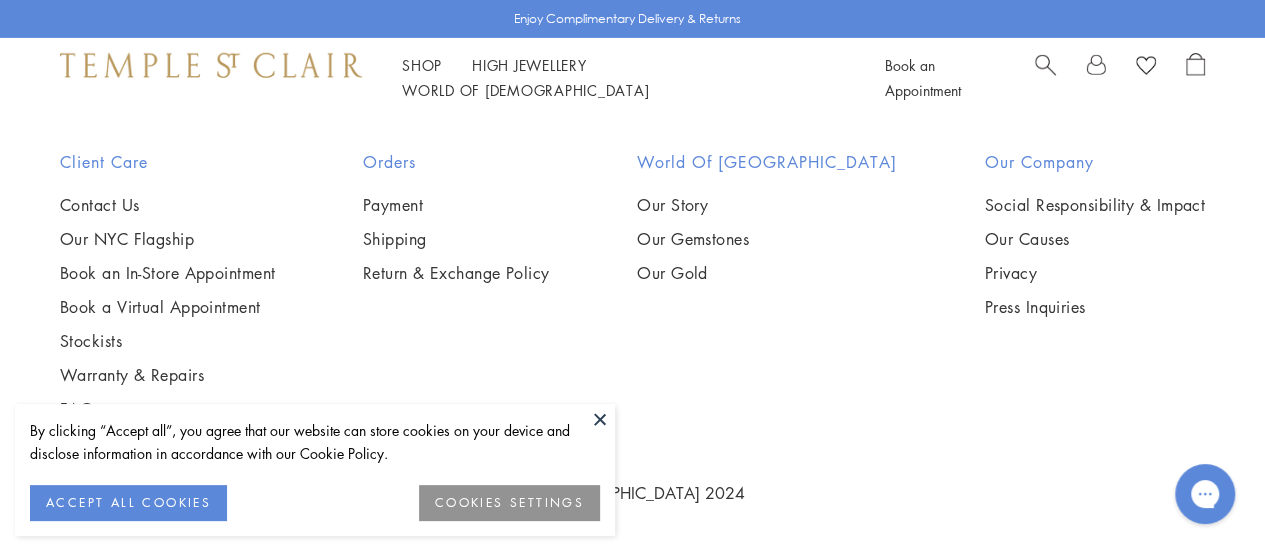click at bounding box center [0, 0] 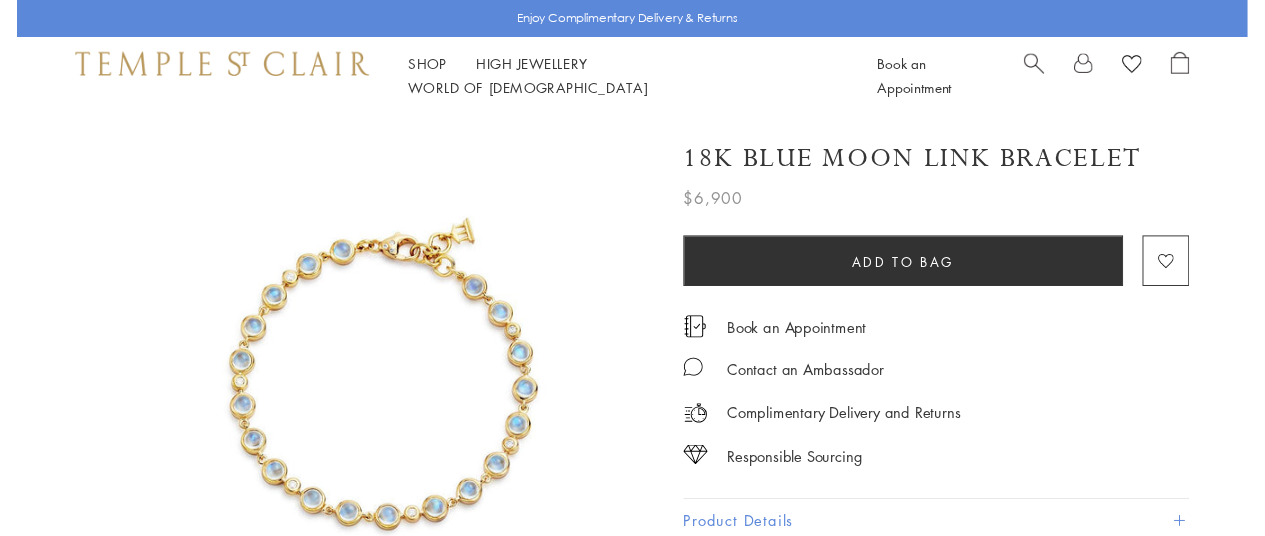 scroll, scrollTop: 0, scrollLeft: 0, axis: both 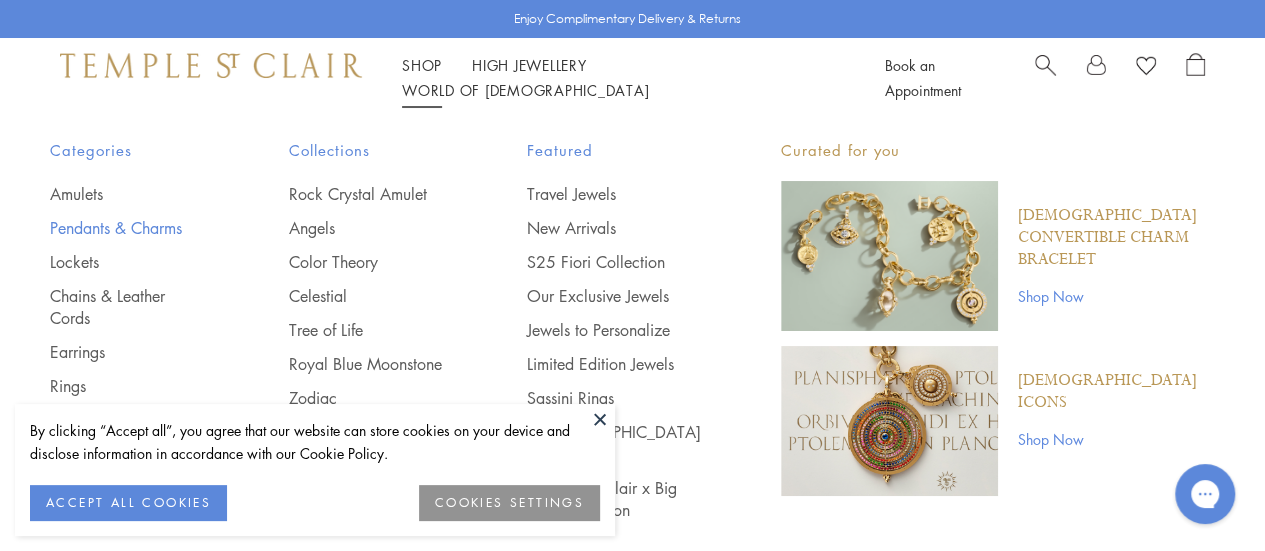 click on "Pendants & Charms" at bounding box center [129, 228] 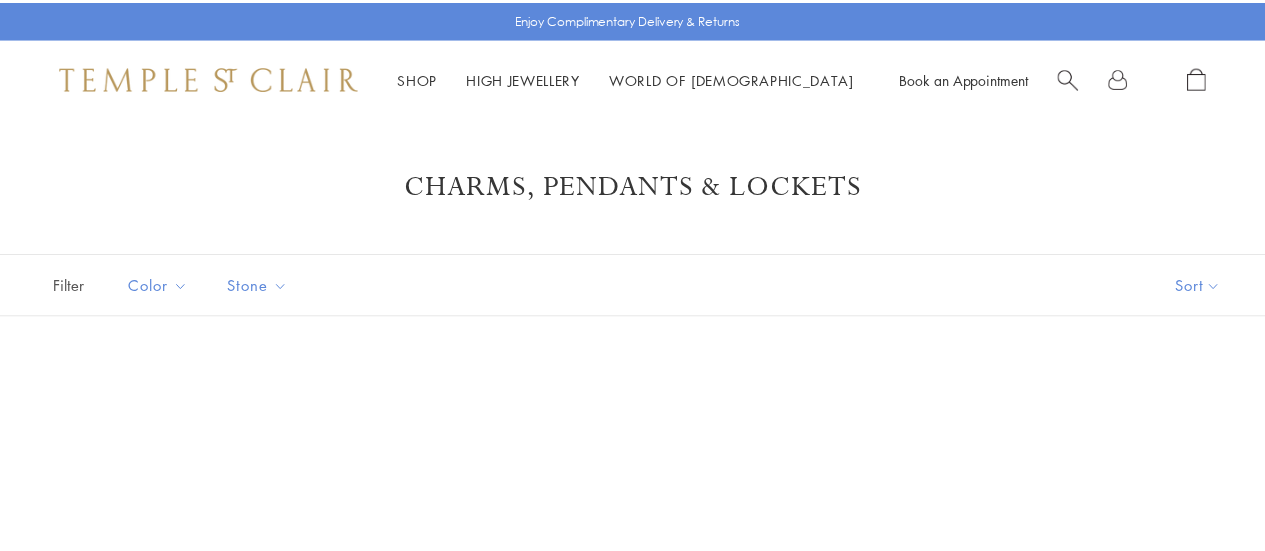 scroll, scrollTop: 0, scrollLeft: 0, axis: both 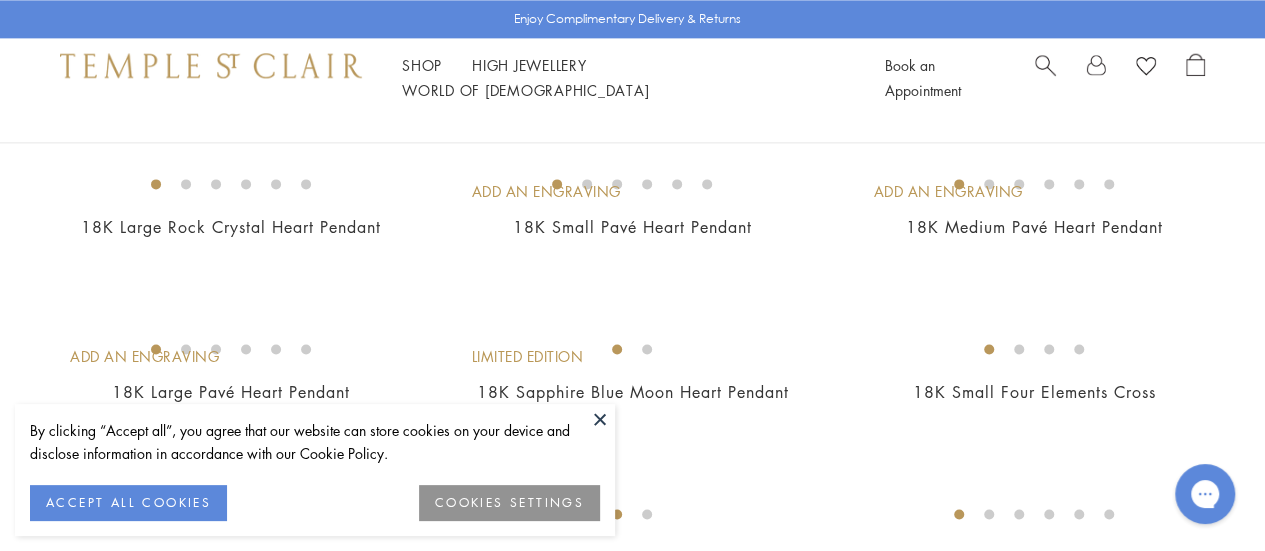 drag, startPoint x: 1268, startPoint y: 27, endPoint x: 1262, endPoint y: 85, distance: 58.30952 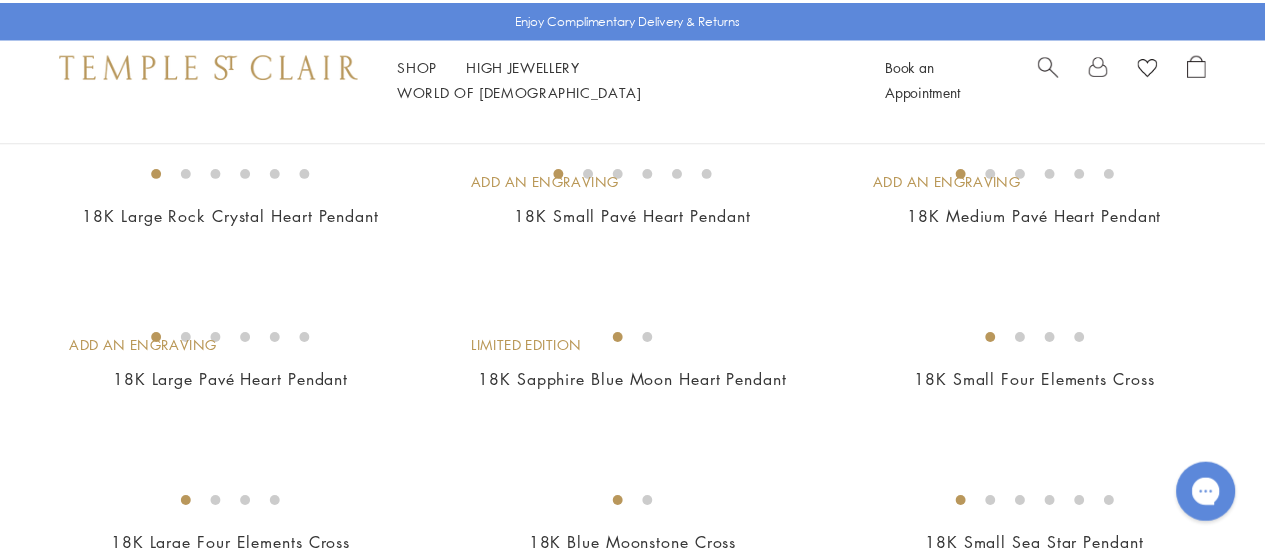 scroll, scrollTop: 1360, scrollLeft: 0, axis: vertical 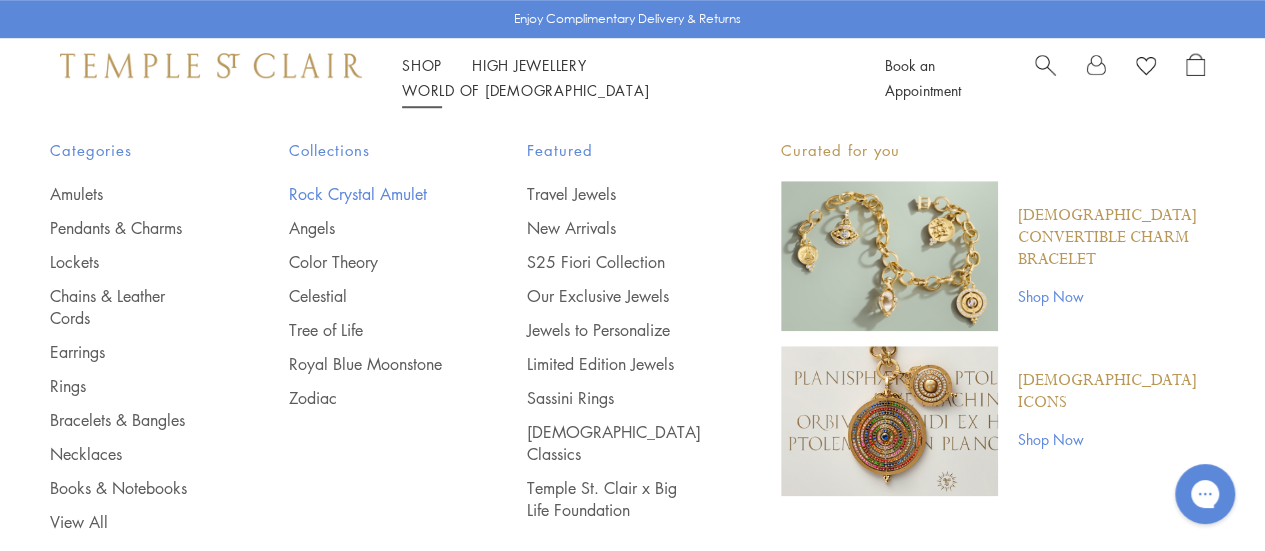click on "Rock Crystal Amulet" at bounding box center [368, 194] 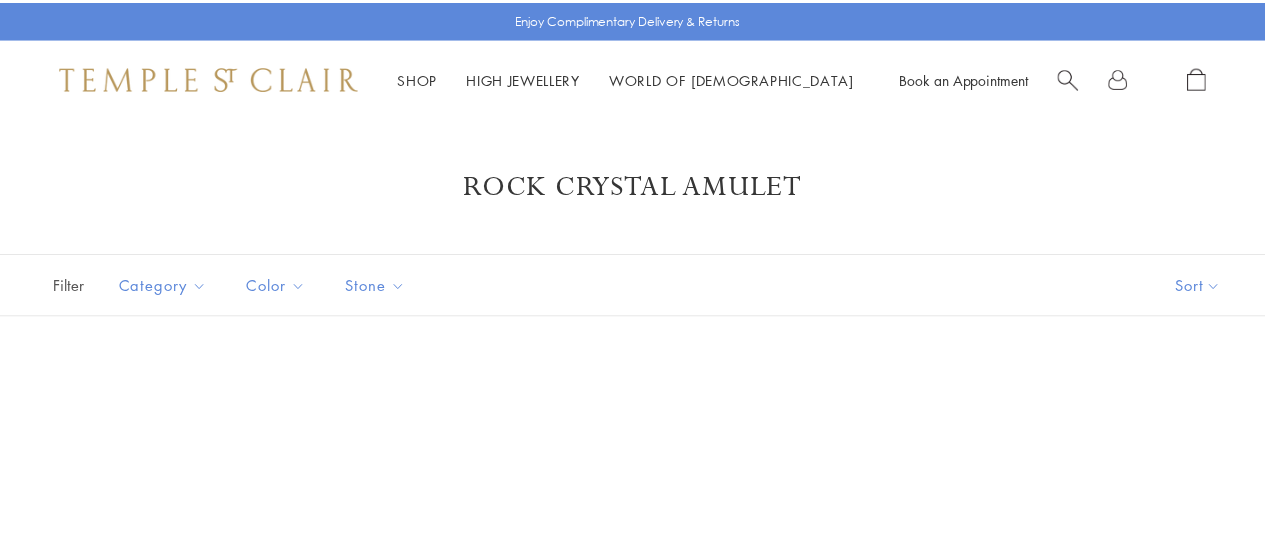 scroll, scrollTop: 0, scrollLeft: 0, axis: both 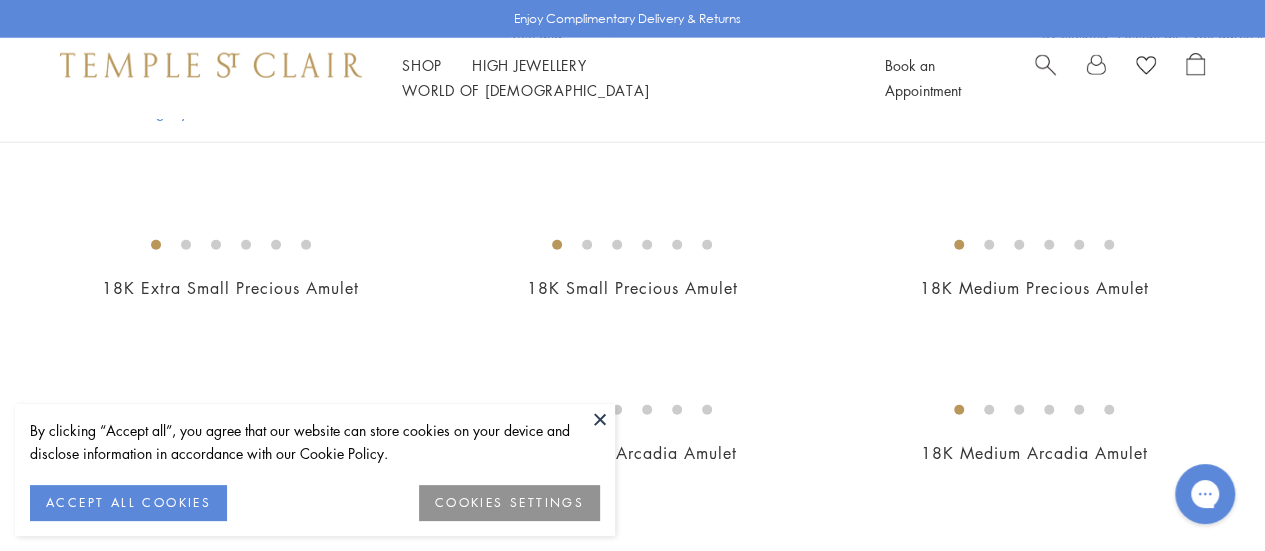drag, startPoint x: 1272, startPoint y: 26, endPoint x: 1270, endPoint y: 117, distance: 91.02197 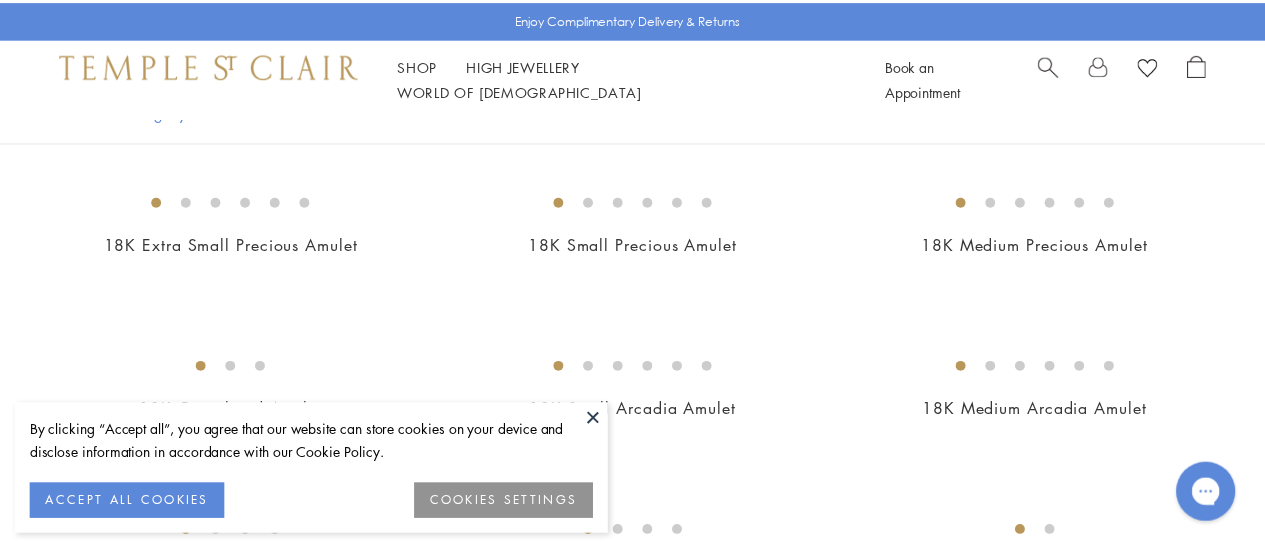 scroll, scrollTop: 2358, scrollLeft: 0, axis: vertical 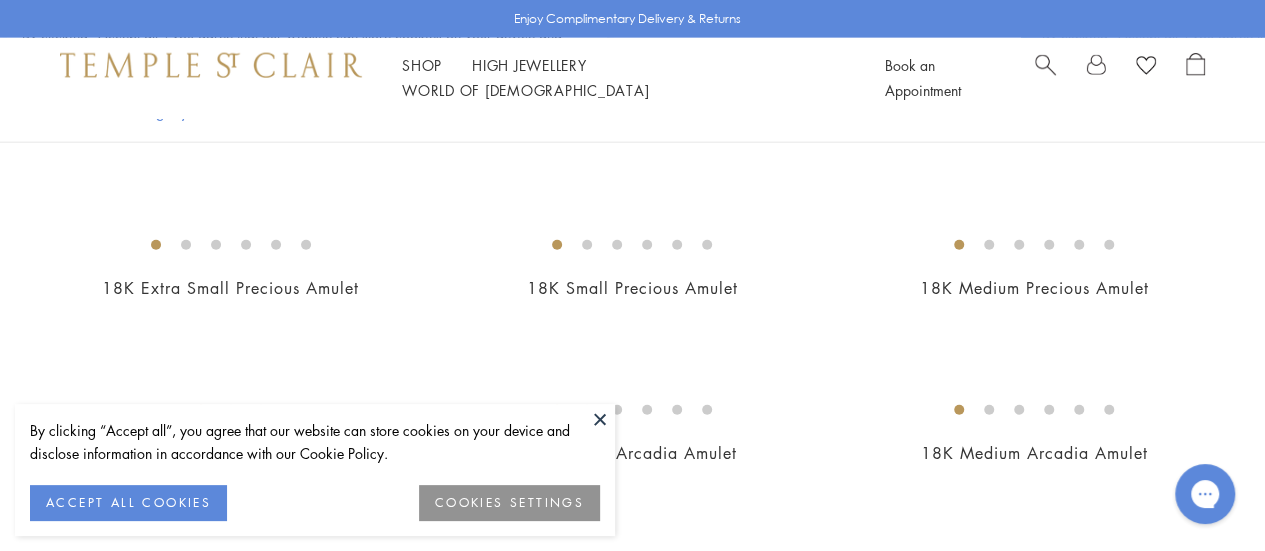 click at bounding box center [600, 419] 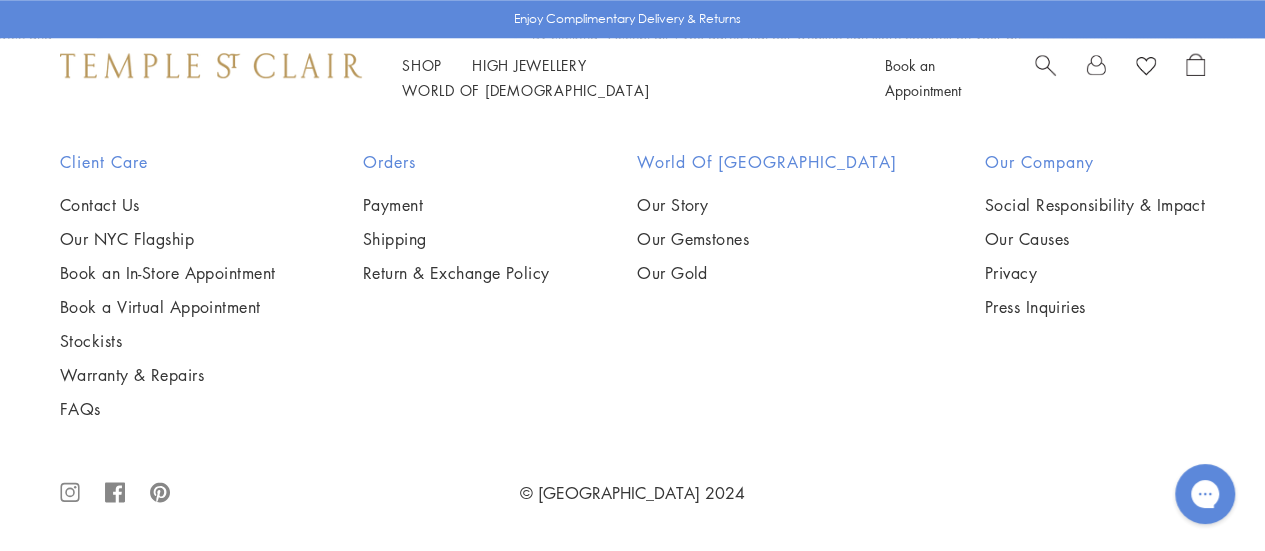scroll, scrollTop: 9191, scrollLeft: 0, axis: vertical 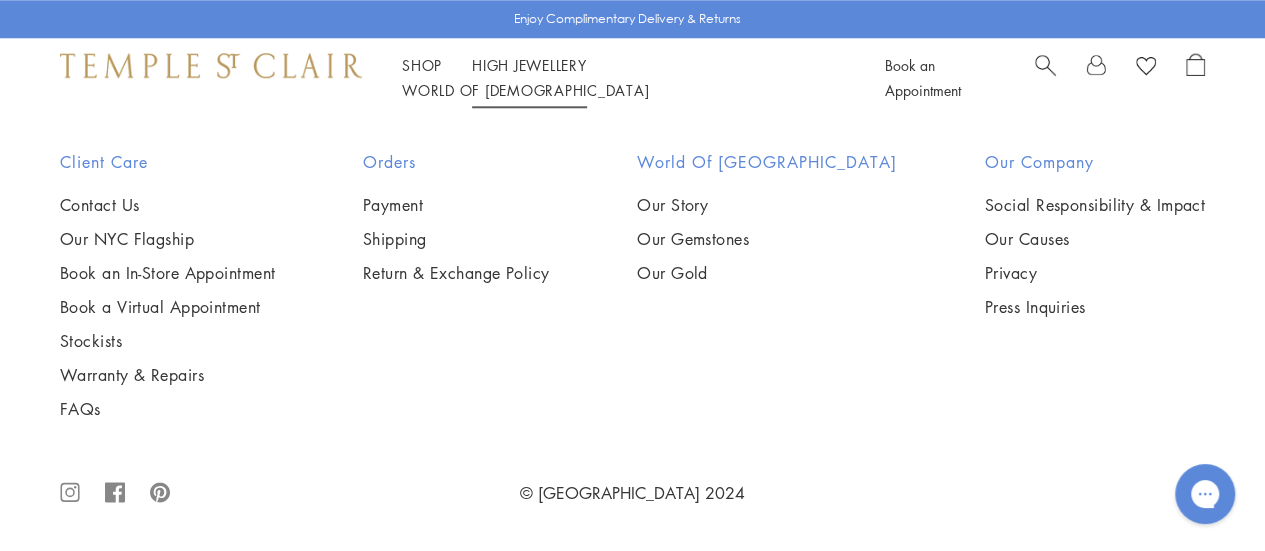click on "High Jewellery High Jewellery" at bounding box center (529, 65) 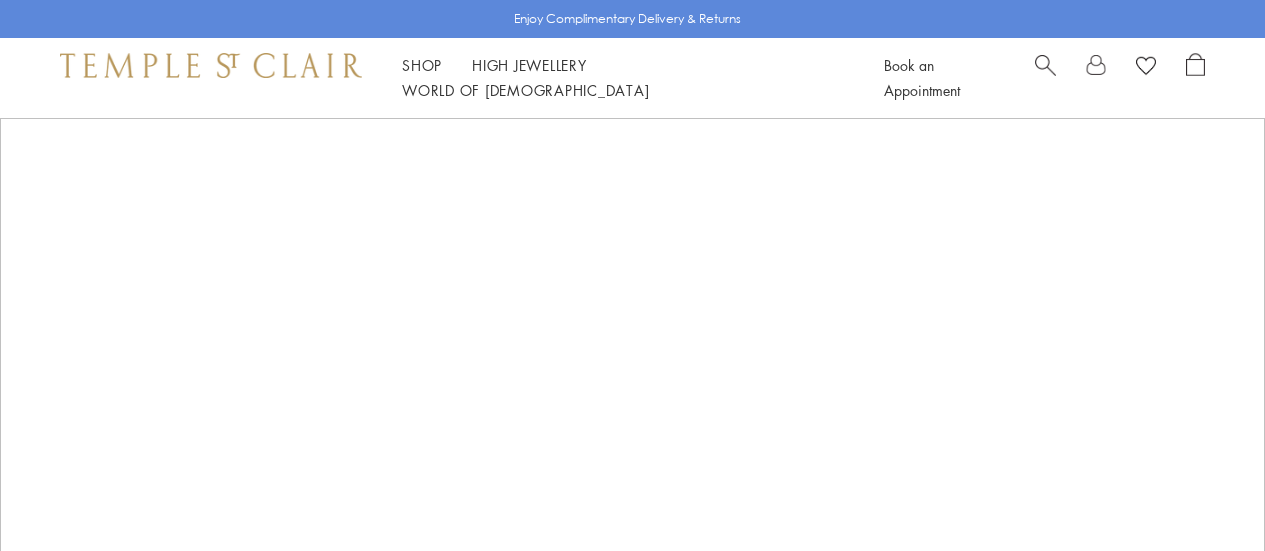 scroll, scrollTop: 0, scrollLeft: 0, axis: both 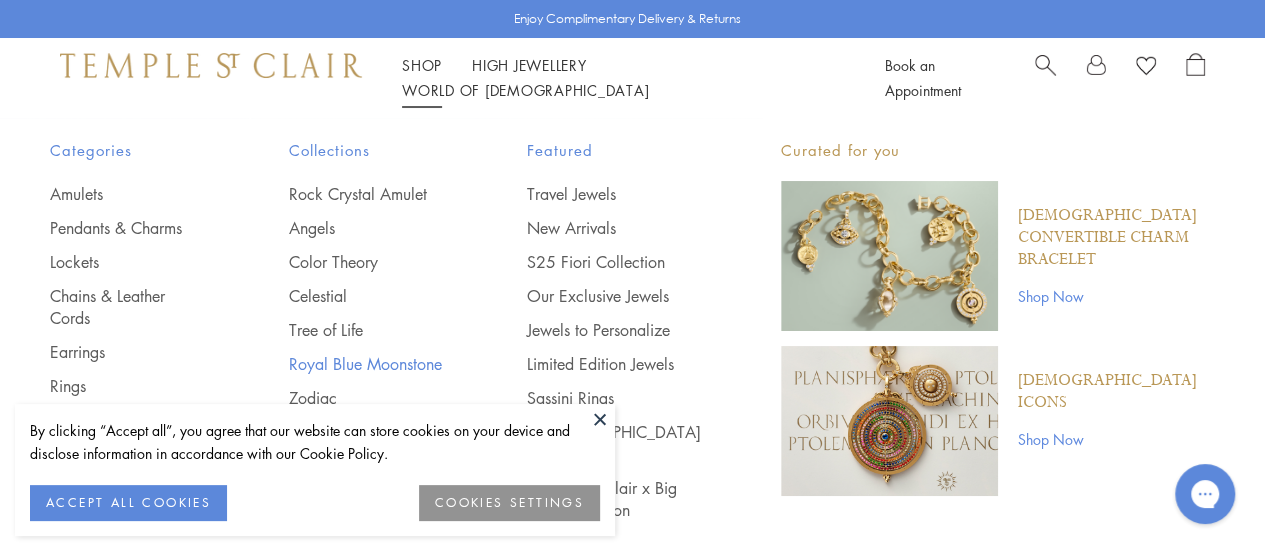 click on "Royal Blue Moonstone" at bounding box center (368, 364) 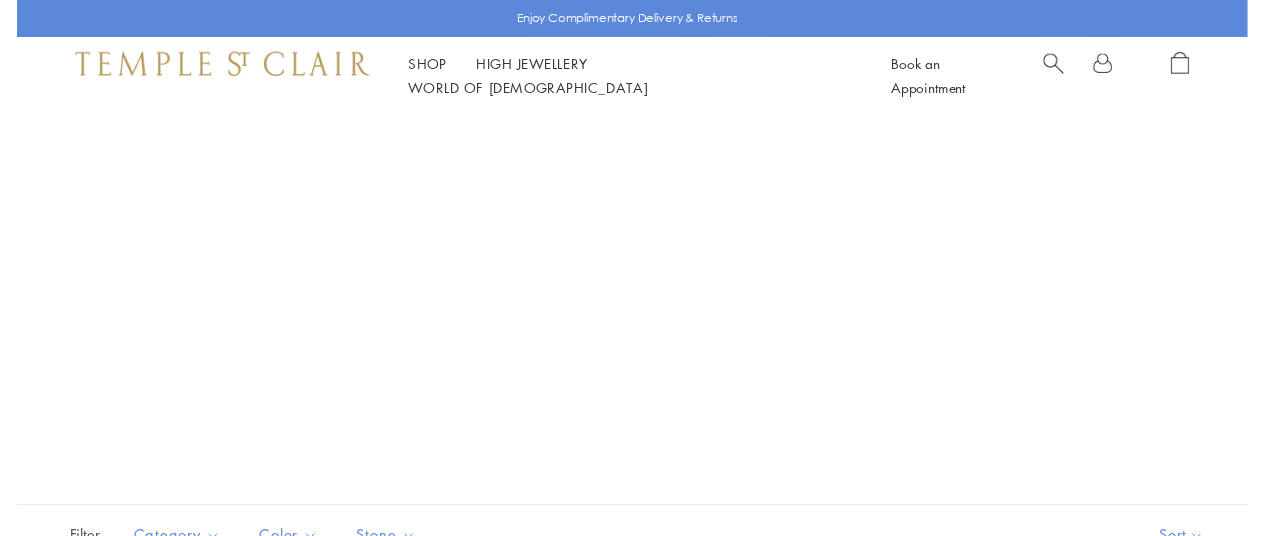 scroll, scrollTop: 0, scrollLeft: 0, axis: both 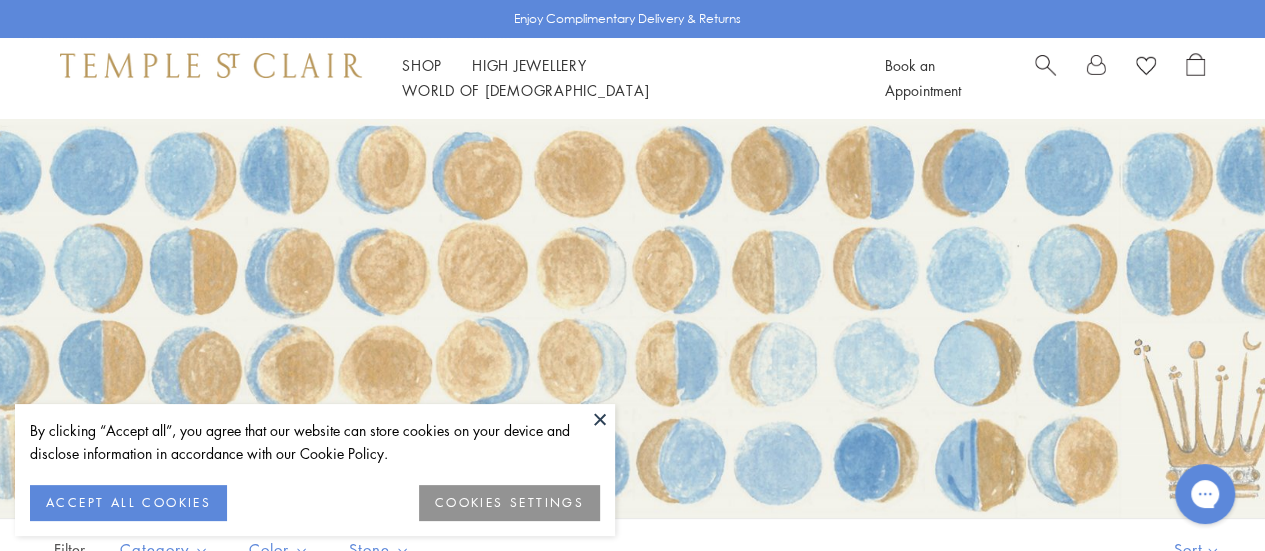 click at bounding box center [600, 419] 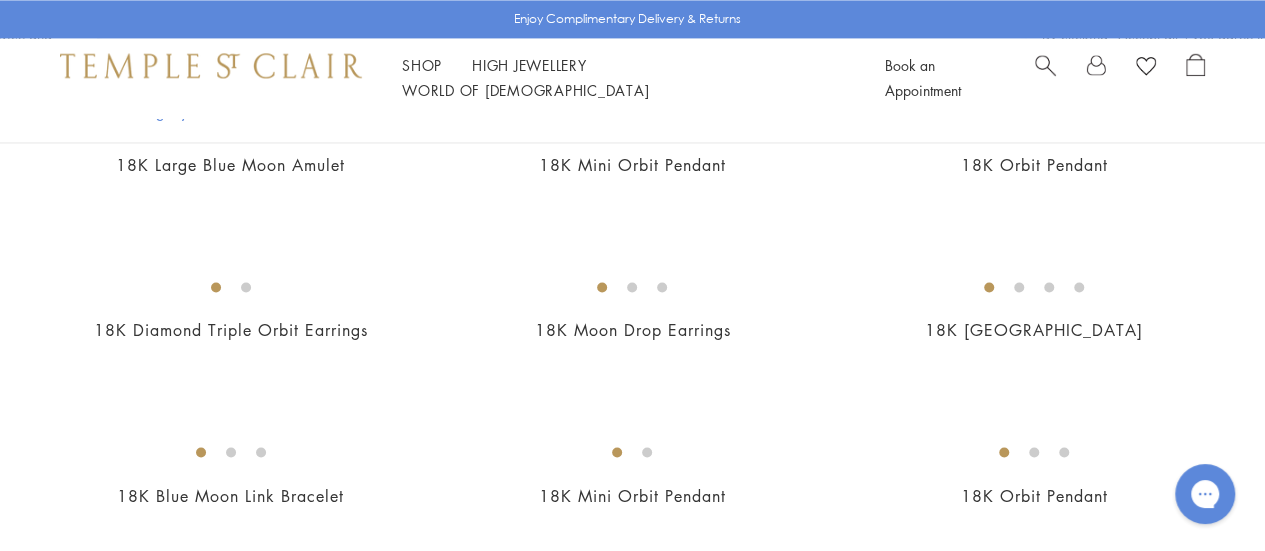 scroll, scrollTop: 1584, scrollLeft: 0, axis: vertical 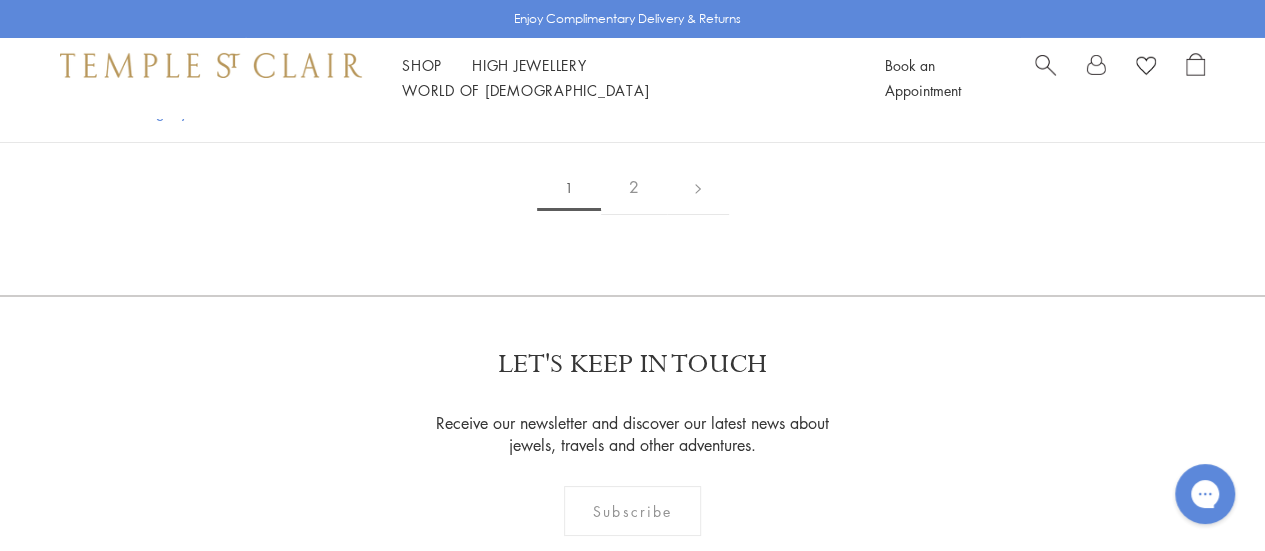 click on "18K Orbit Pendant" at bounding box center (1034, -1837) 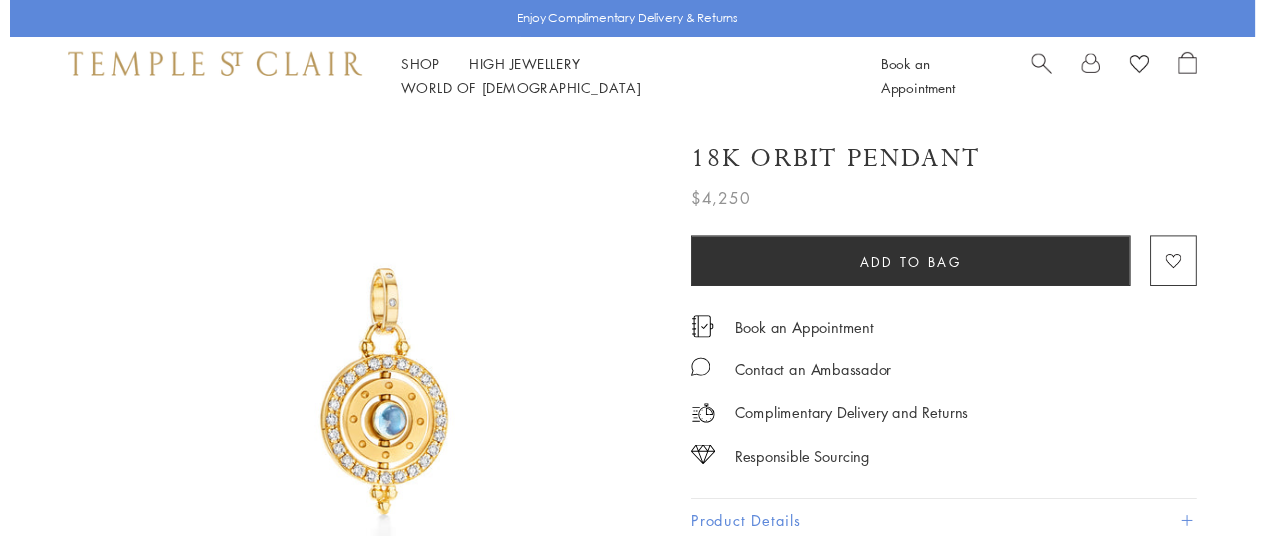 scroll, scrollTop: 0, scrollLeft: 0, axis: both 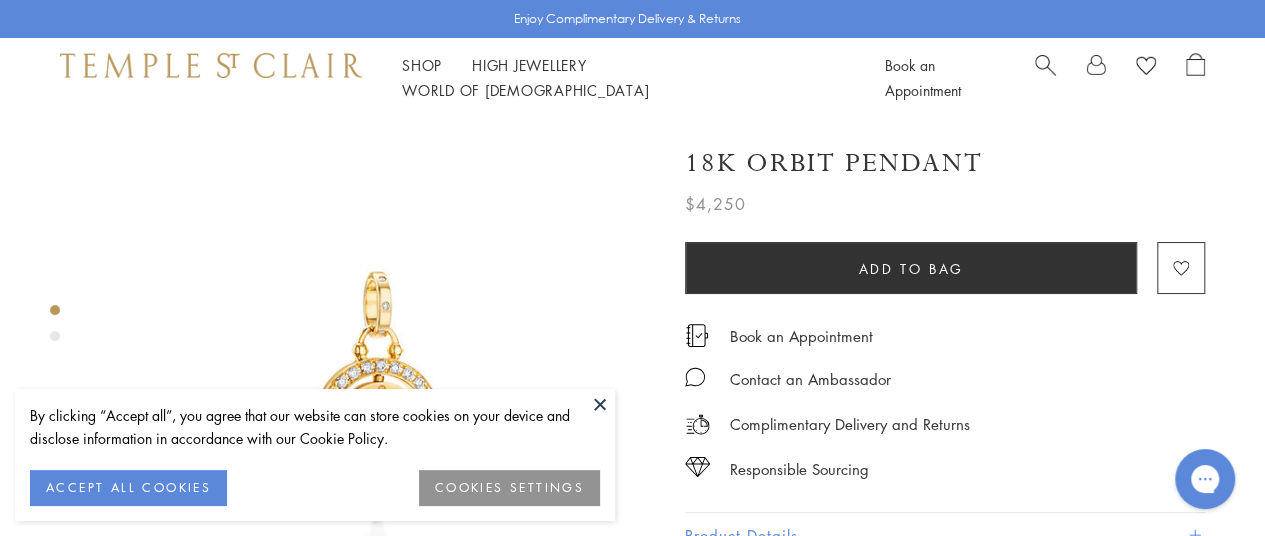 click at bounding box center (377, 395) 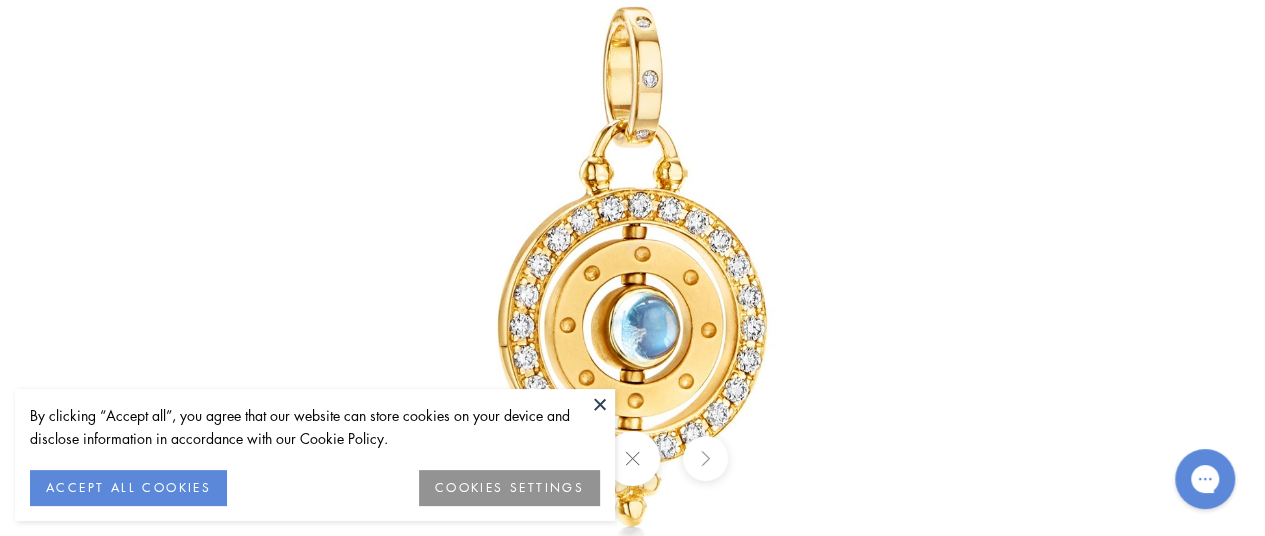 click at bounding box center [600, 404] 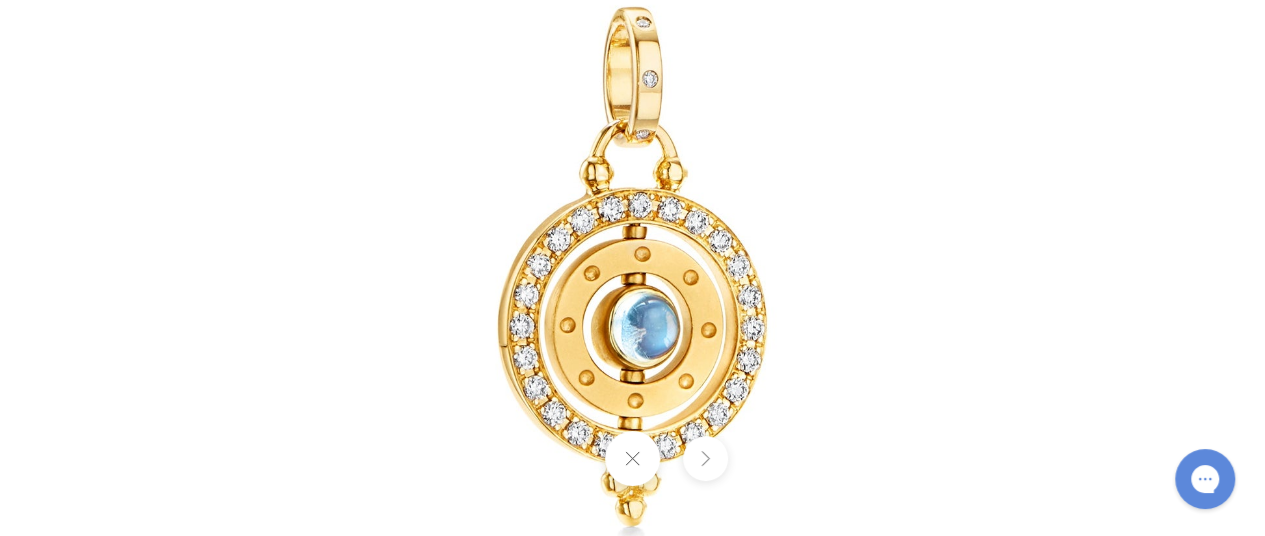 click at bounding box center (632, 458) 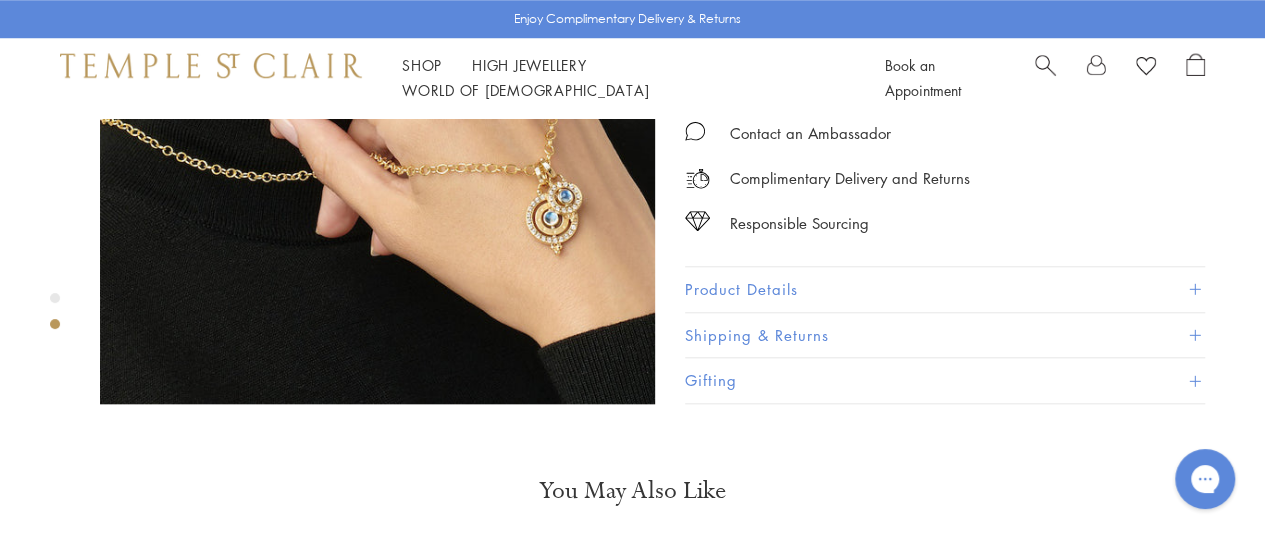 scroll, scrollTop: 862, scrollLeft: 0, axis: vertical 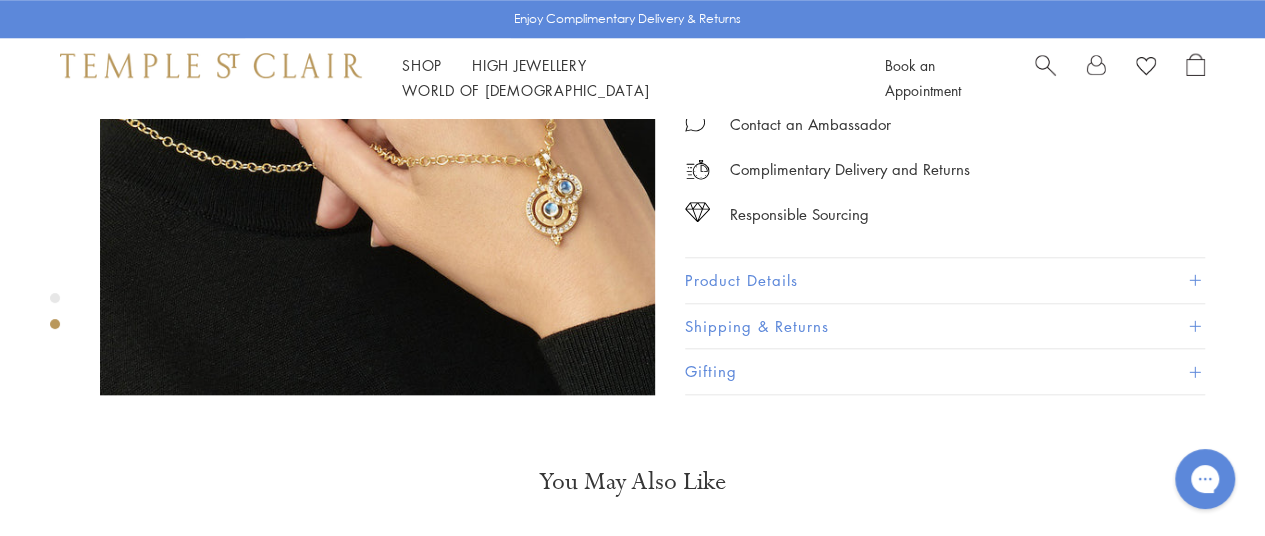 click at bounding box center [1194, 280] 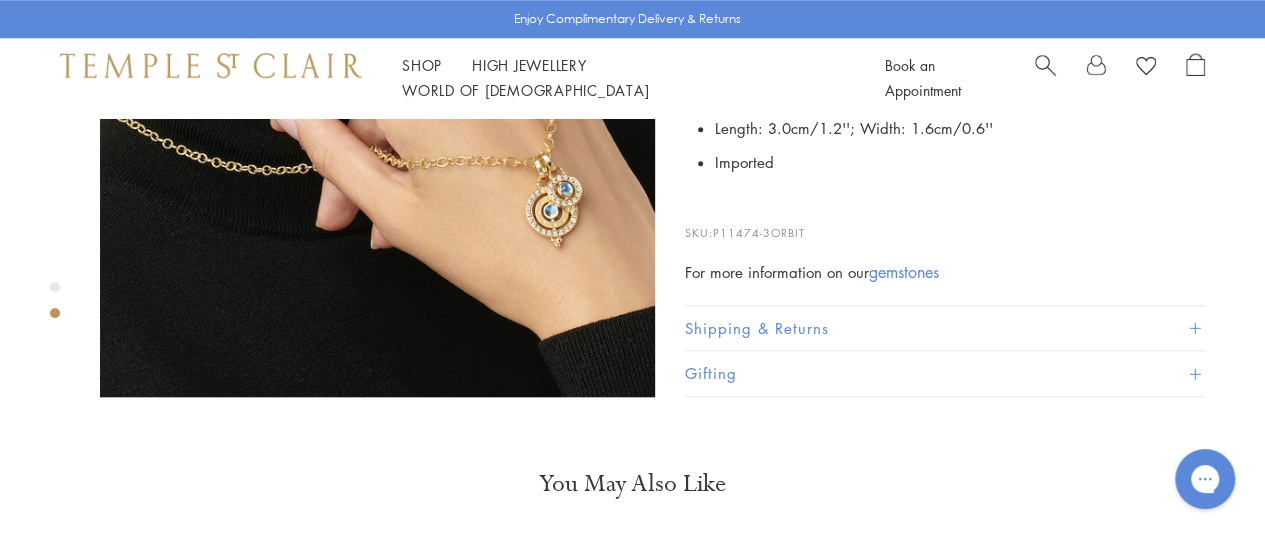 scroll, scrollTop: 872, scrollLeft: 0, axis: vertical 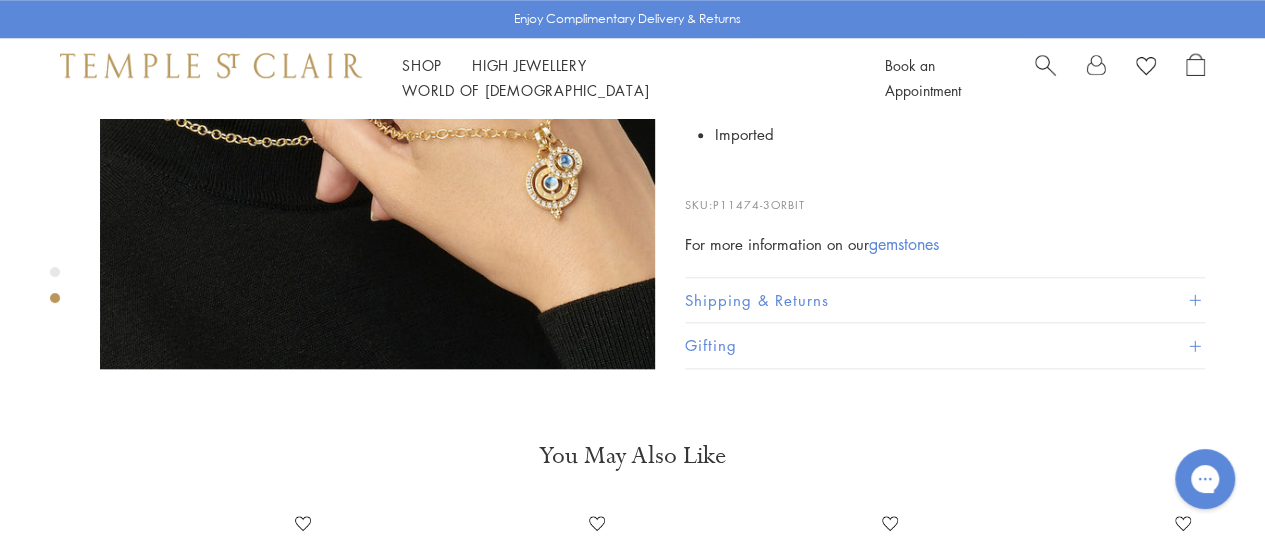 click at bounding box center (1194, 300) 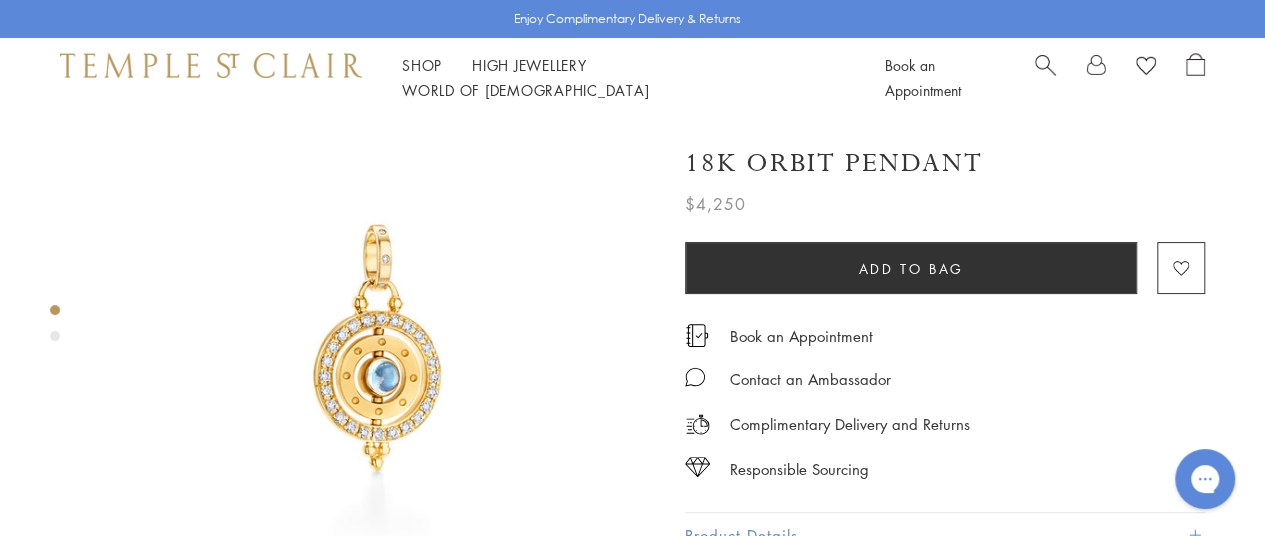 scroll, scrollTop: 0, scrollLeft: 0, axis: both 